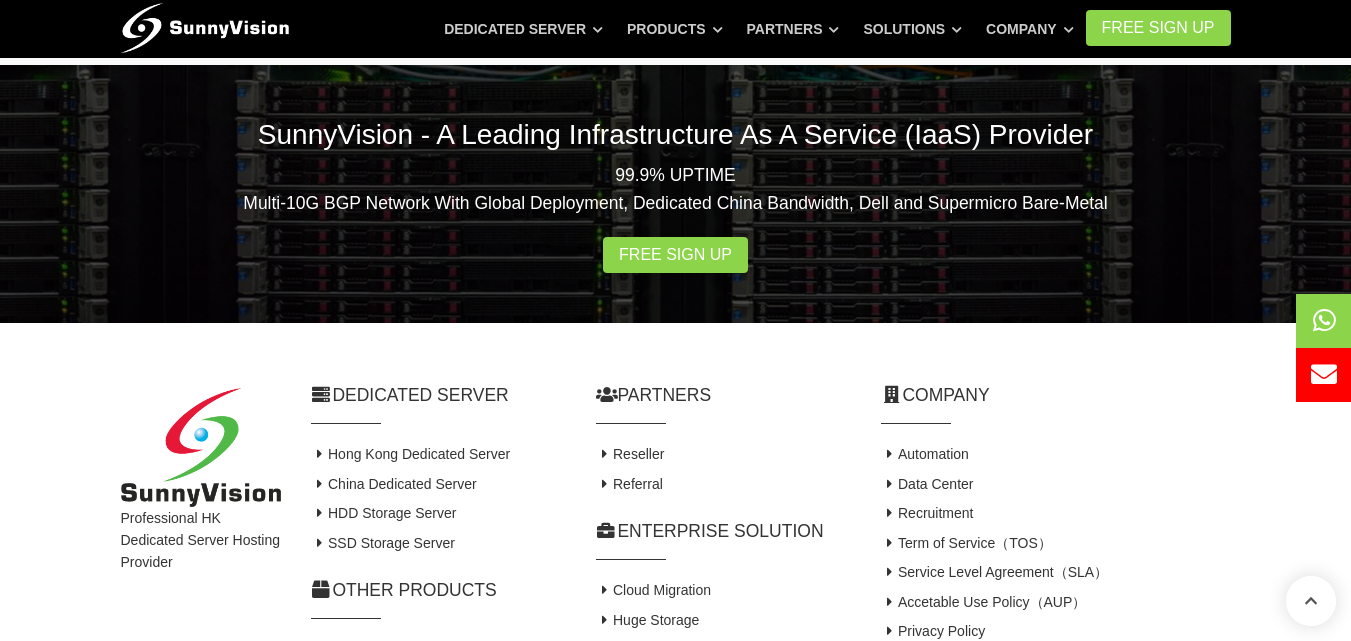 scroll, scrollTop: 3973, scrollLeft: 0, axis: vertical 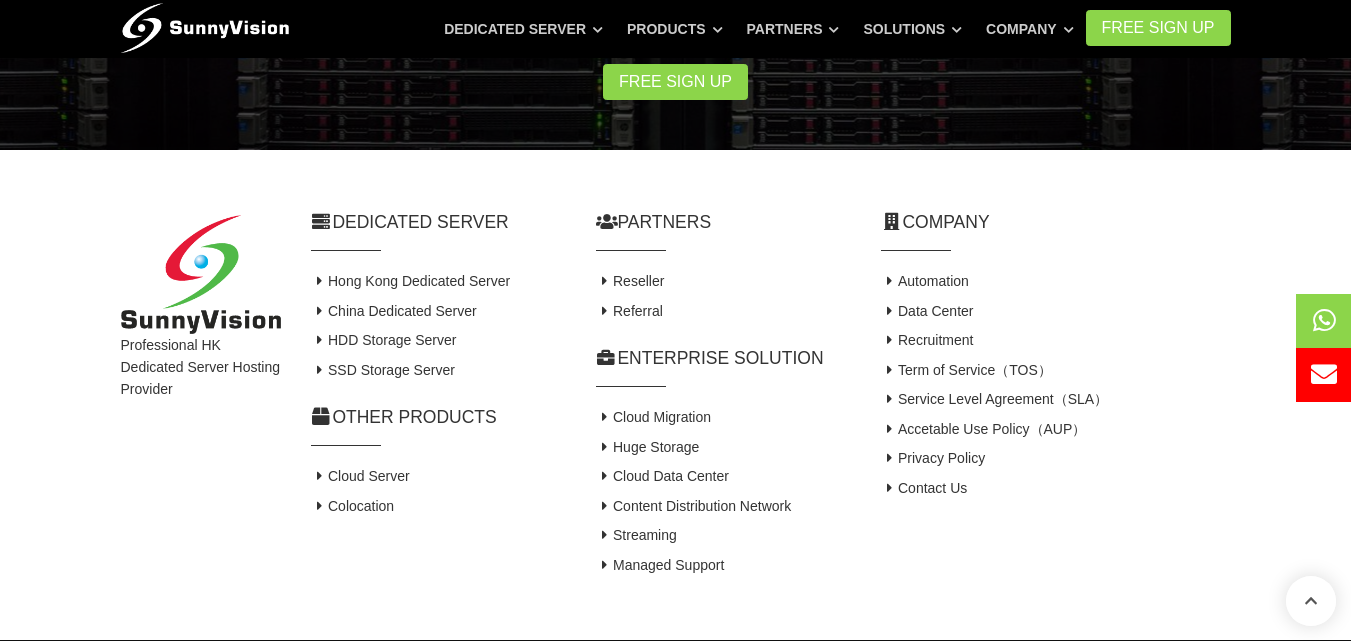 click on "Dedicated Server" at bounding box center (438, 222) 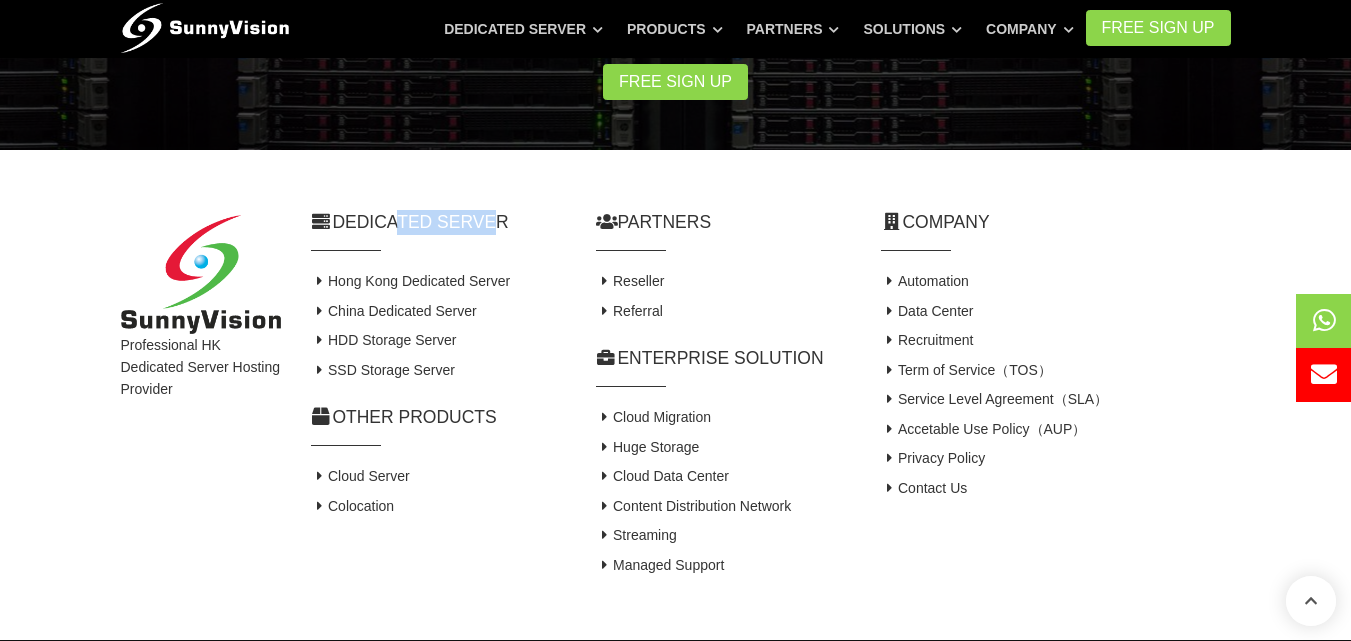 drag, startPoint x: 384, startPoint y: 158, endPoint x: 479, endPoint y: 159, distance: 95.005264 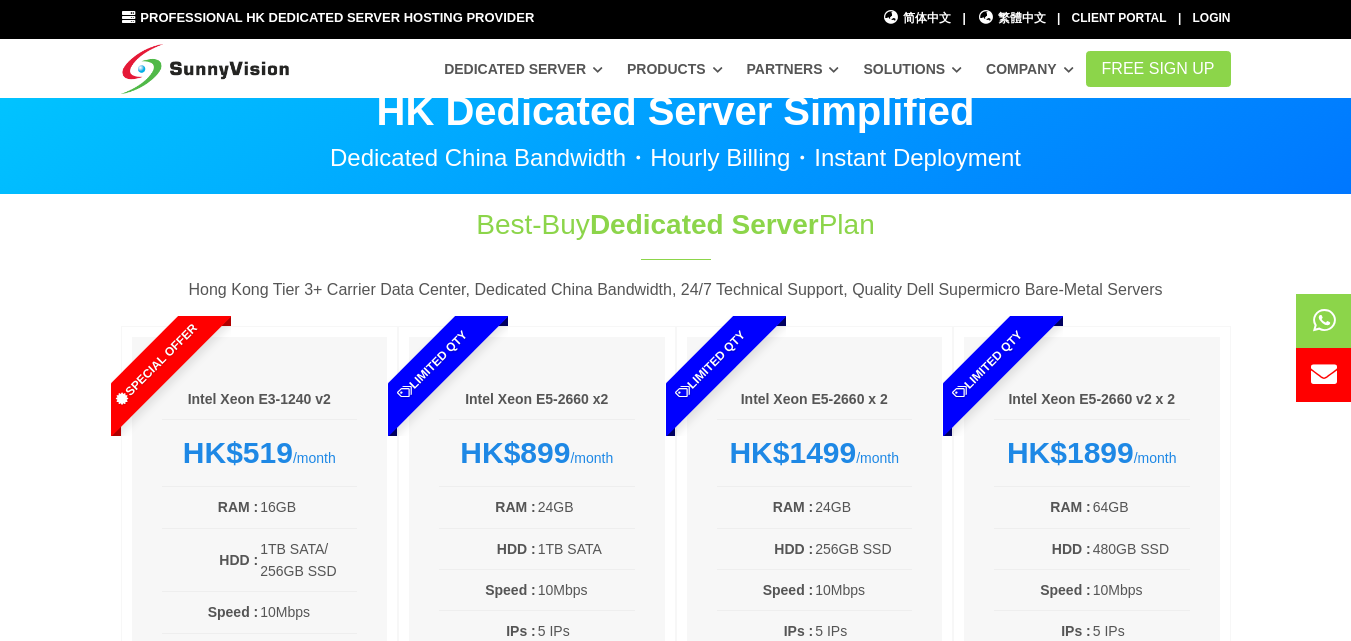 scroll, scrollTop: 0, scrollLeft: 0, axis: both 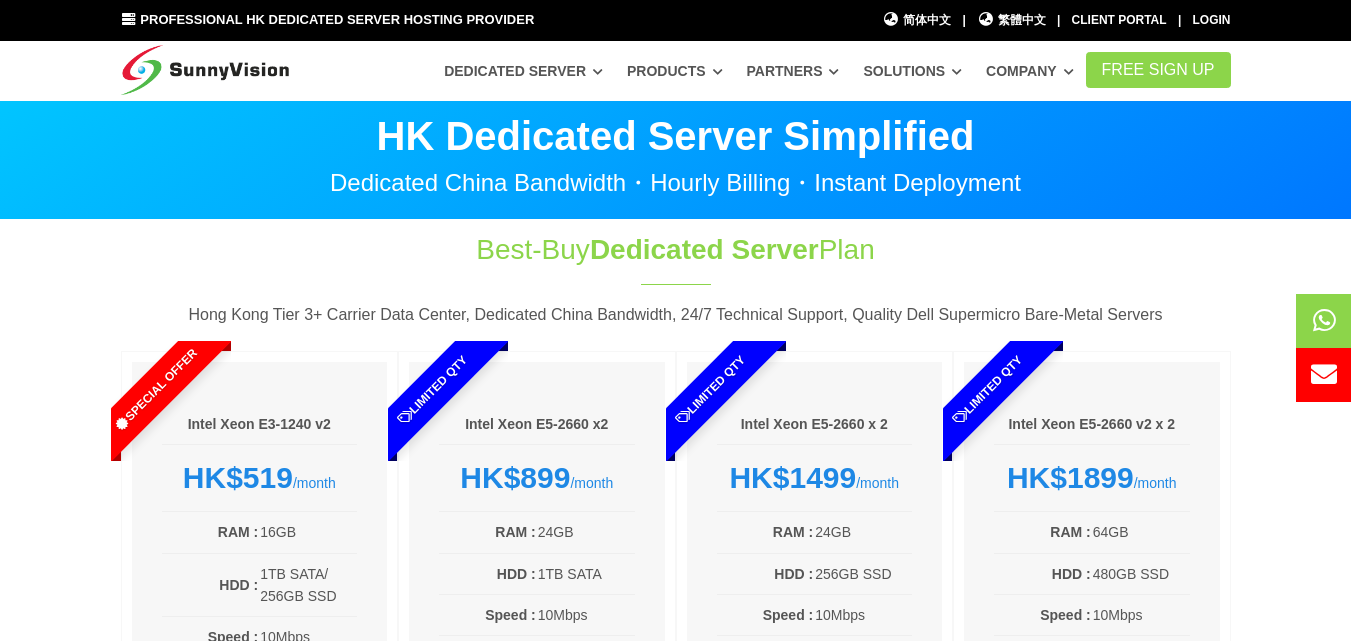 drag, startPoint x: 602, startPoint y: 247, endPoint x: 868, endPoint y: 245, distance: 266.0075 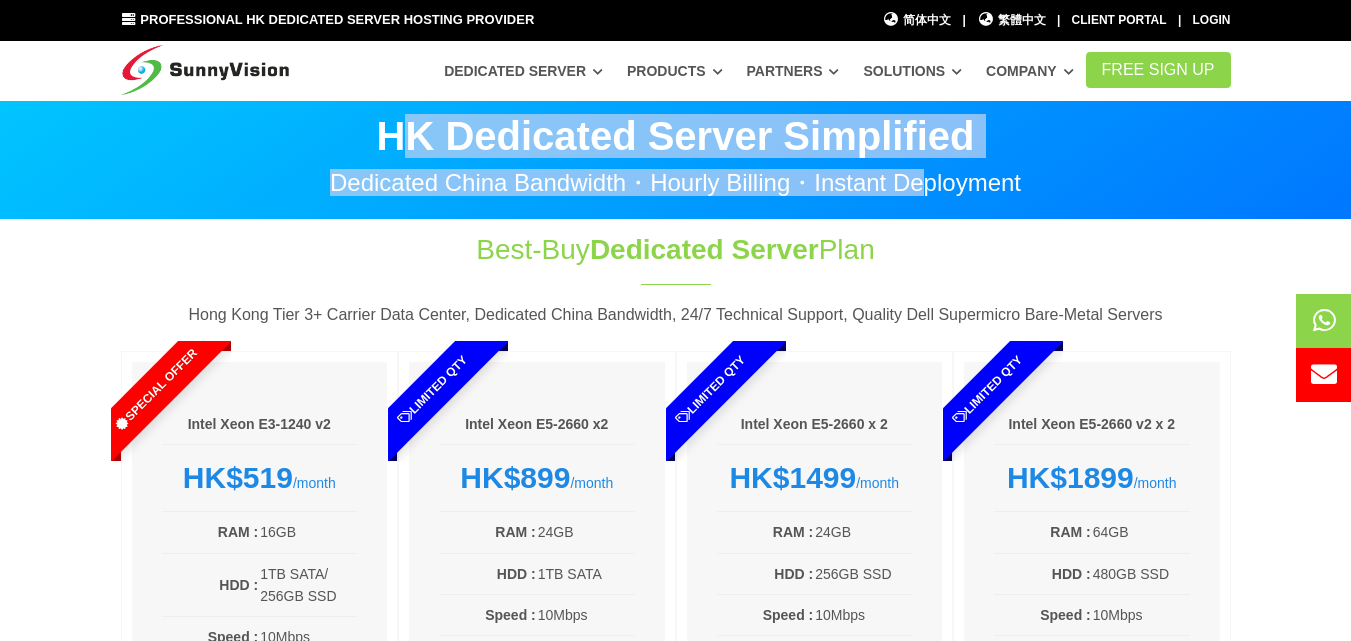 drag, startPoint x: 407, startPoint y: 135, endPoint x: 907, endPoint y: 194, distance: 503.46896 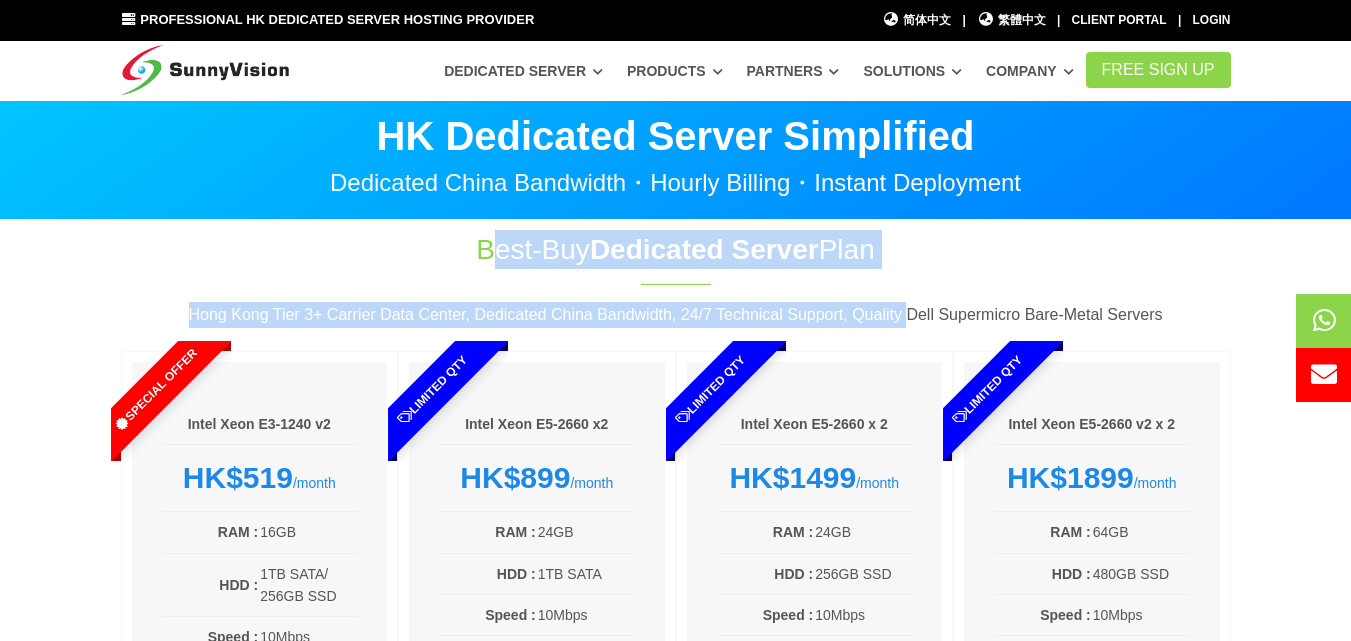 drag, startPoint x: 502, startPoint y: 263, endPoint x: 911, endPoint y: 327, distance: 413.97705 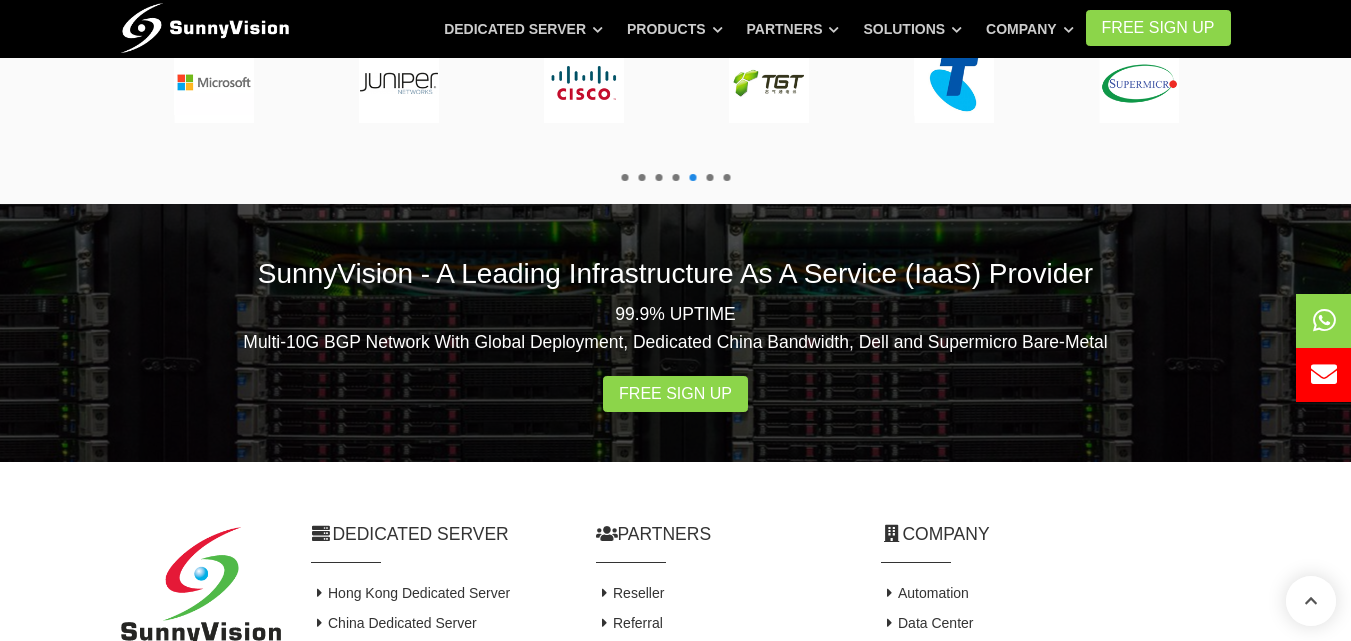 scroll, scrollTop: 3800, scrollLeft: 0, axis: vertical 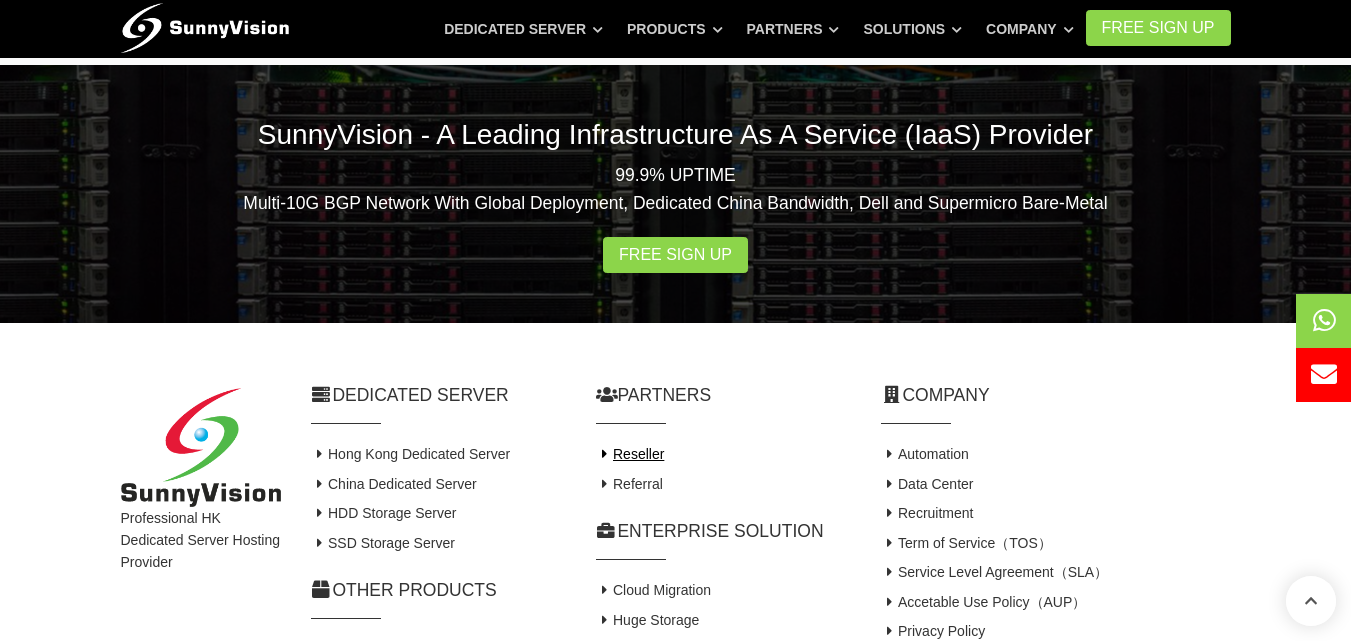 click at bounding box center [605, 454] 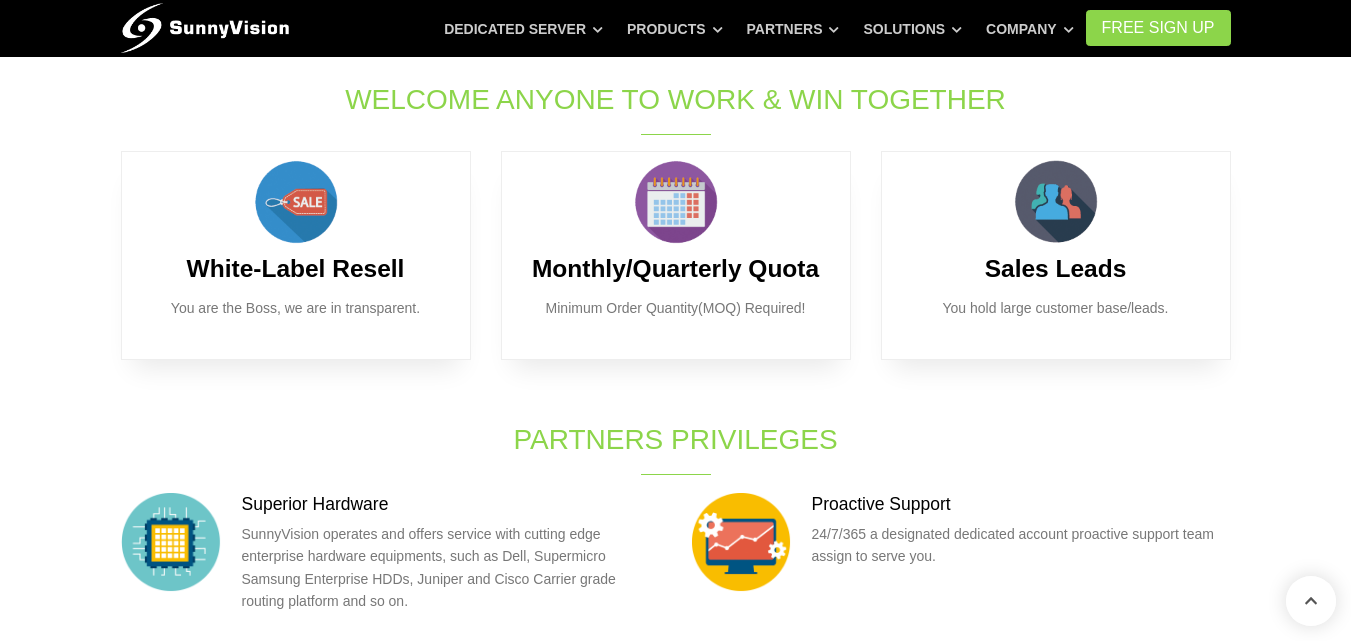 scroll, scrollTop: 0, scrollLeft: 0, axis: both 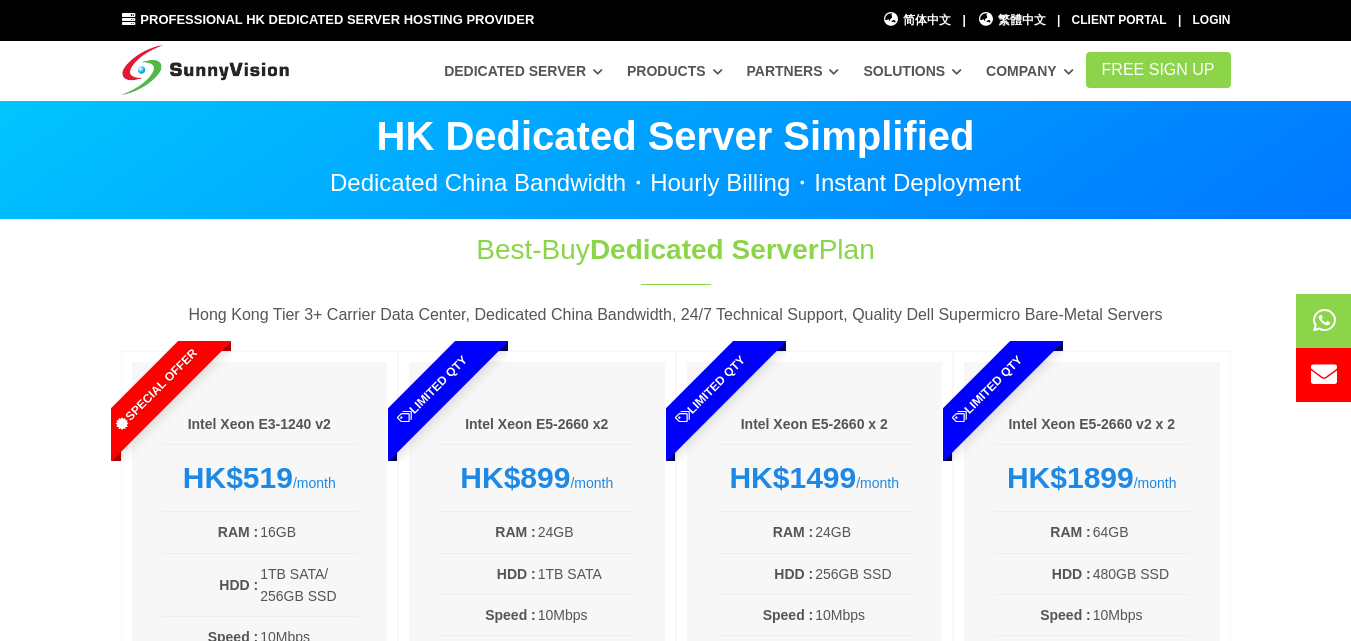 click at bounding box center [205, 66] 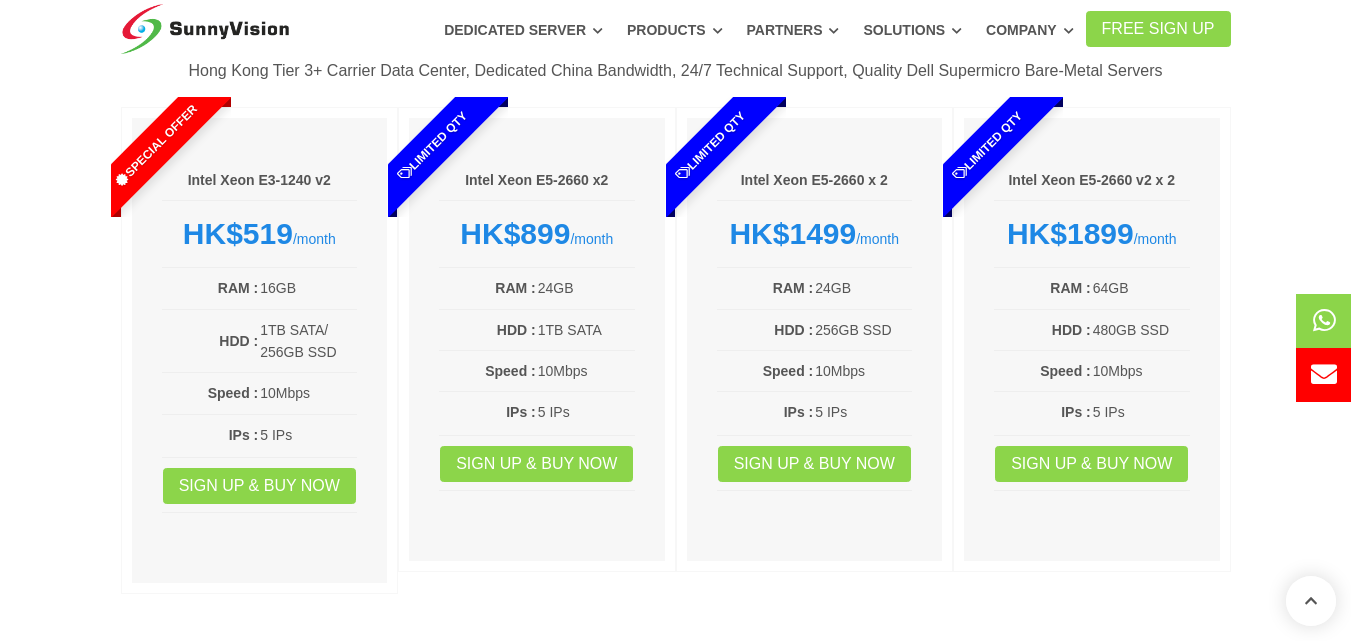 scroll, scrollTop: 0, scrollLeft: 0, axis: both 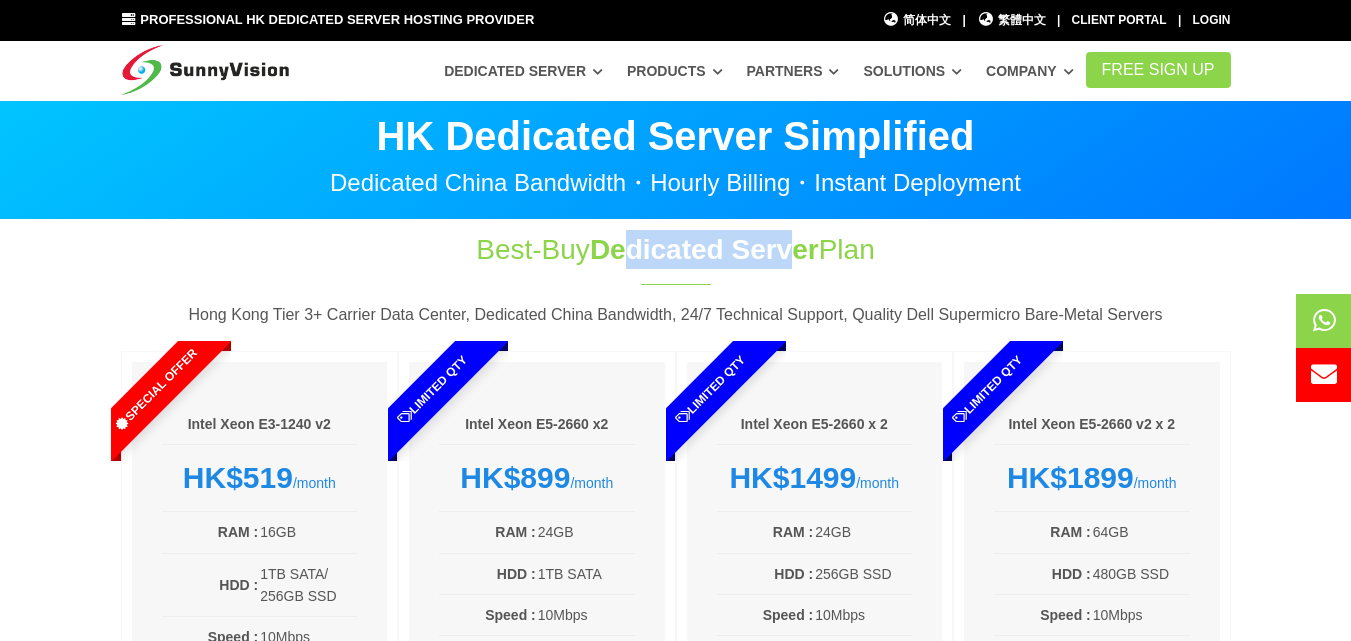drag, startPoint x: 794, startPoint y: 246, endPoint x: 619, endPoint y: 244, distance: 175.01143 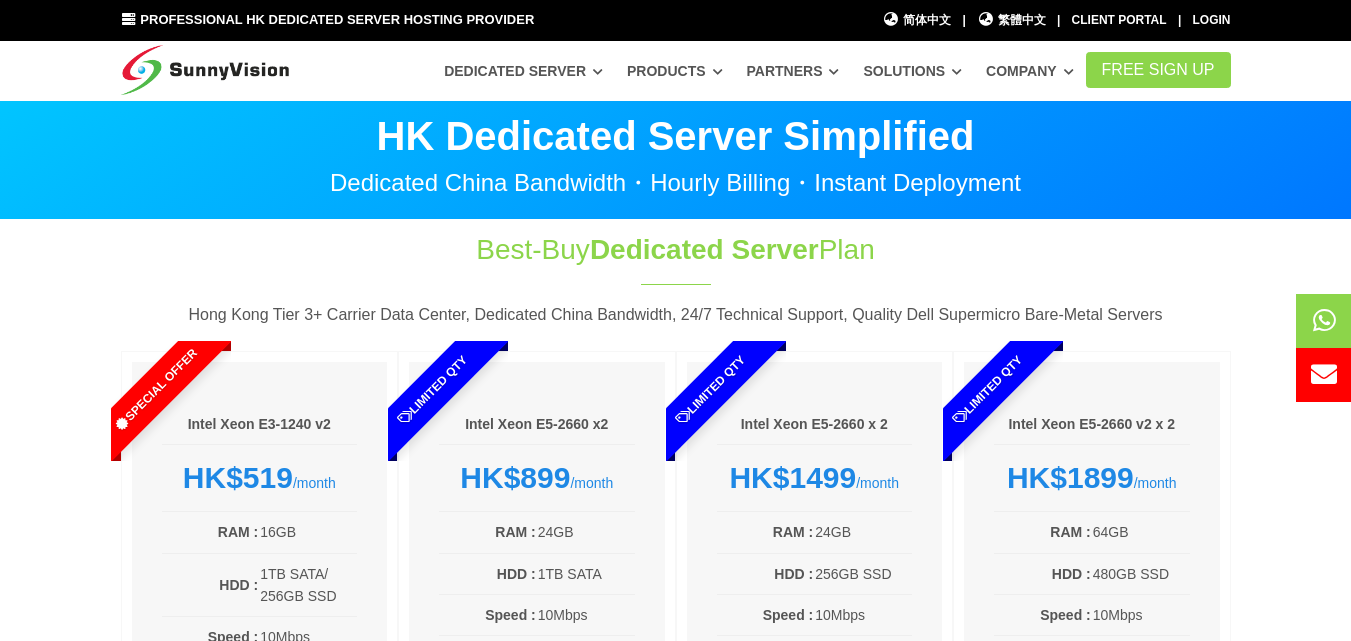 drag, startPoint x: 482, startPoint y: 247, endPoint x: 901, endPoint y: 238, distance: 419.09665 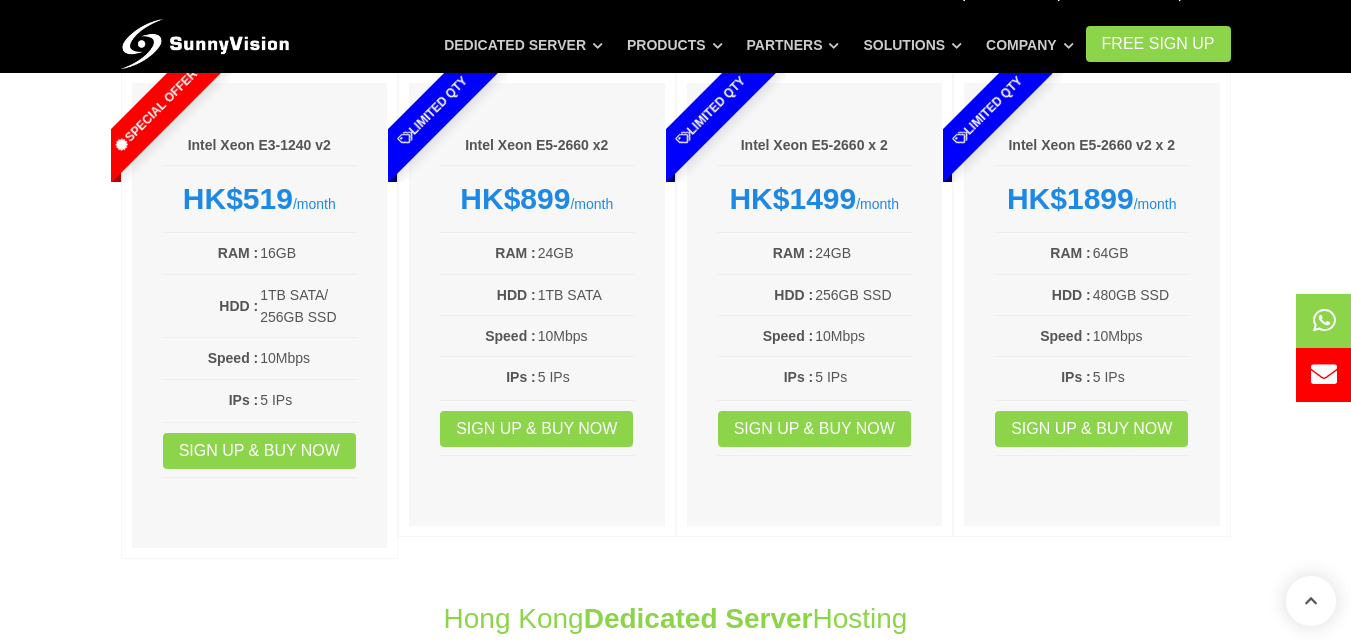 scroll, scrollTop: 0, scrollLeft: 0, axis: both 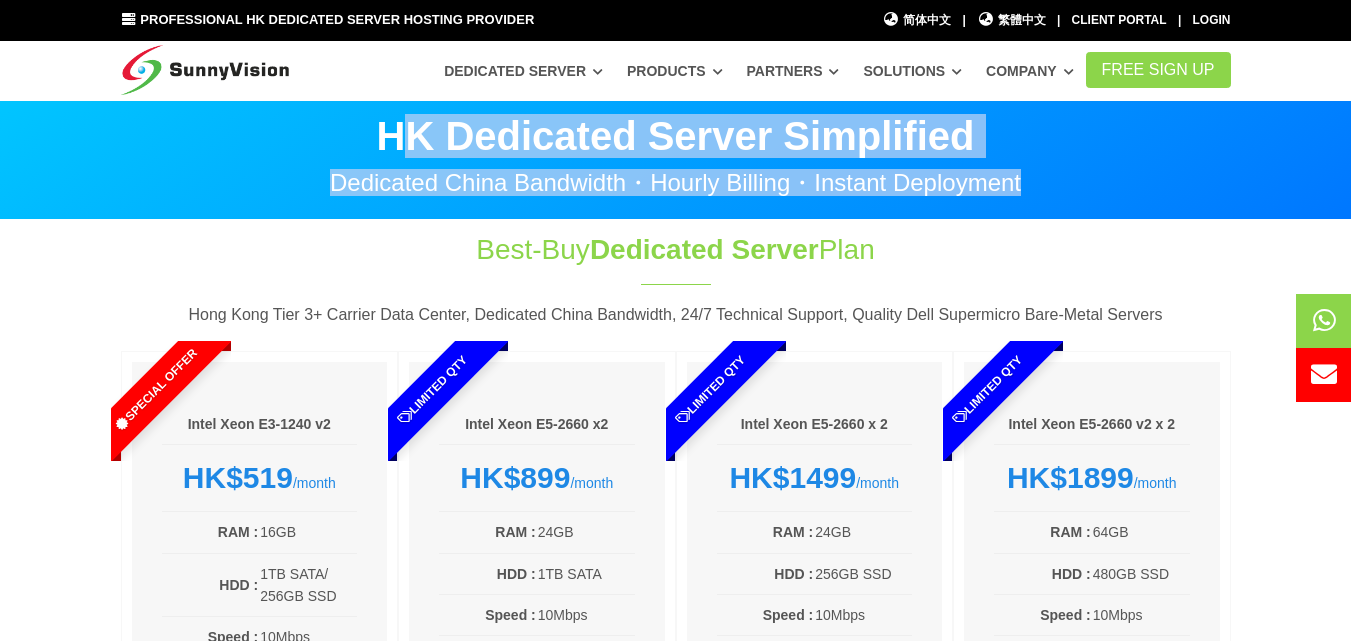 drag, startPoint x: 405, startPoint y: 142, endPoint x: 1040, endPoint y: 163, distance: 635.34717 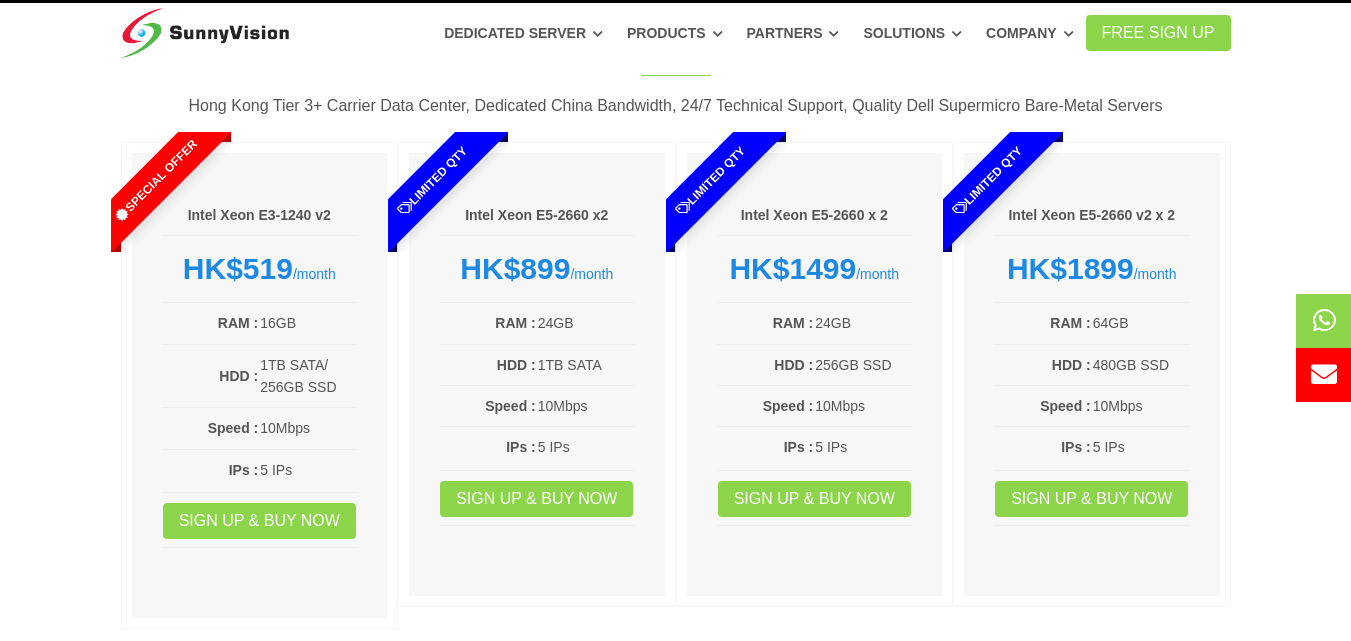 scroll, scrollTop: 0, scrollLeft: 0, axis: both 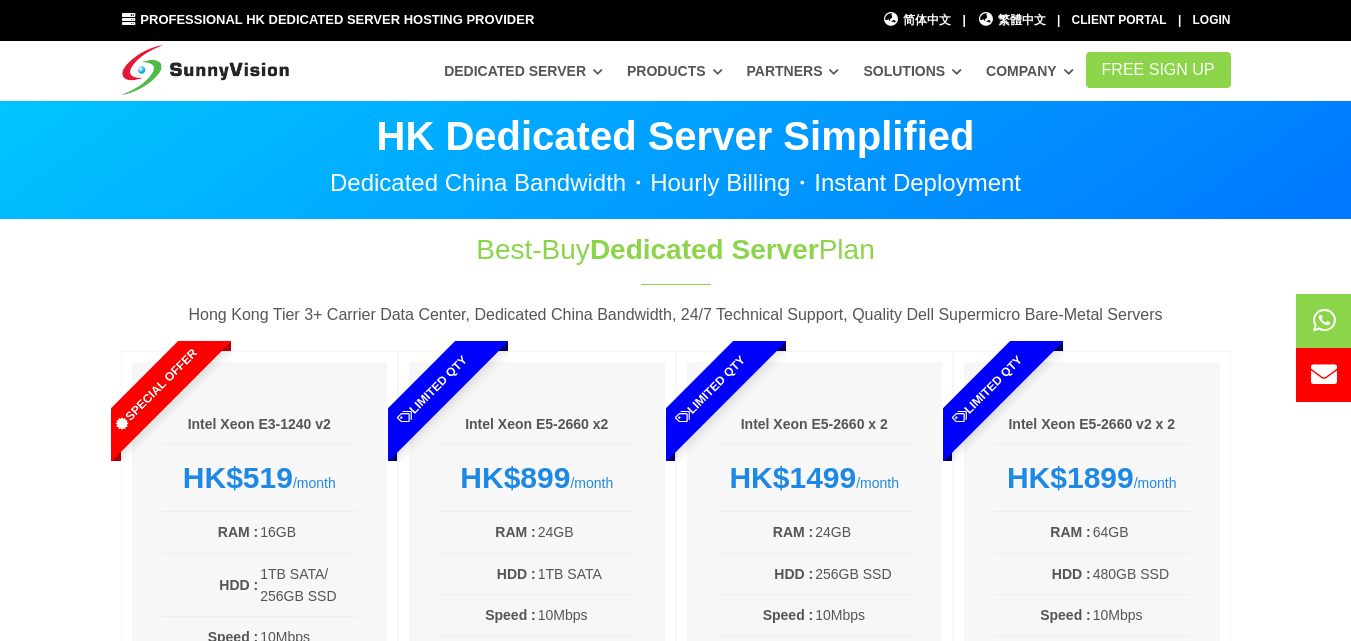 drag, startPoint x: 910, startPoint y: 248, endPoint x: 485, endPoint y: 256, distance: 425.0753 